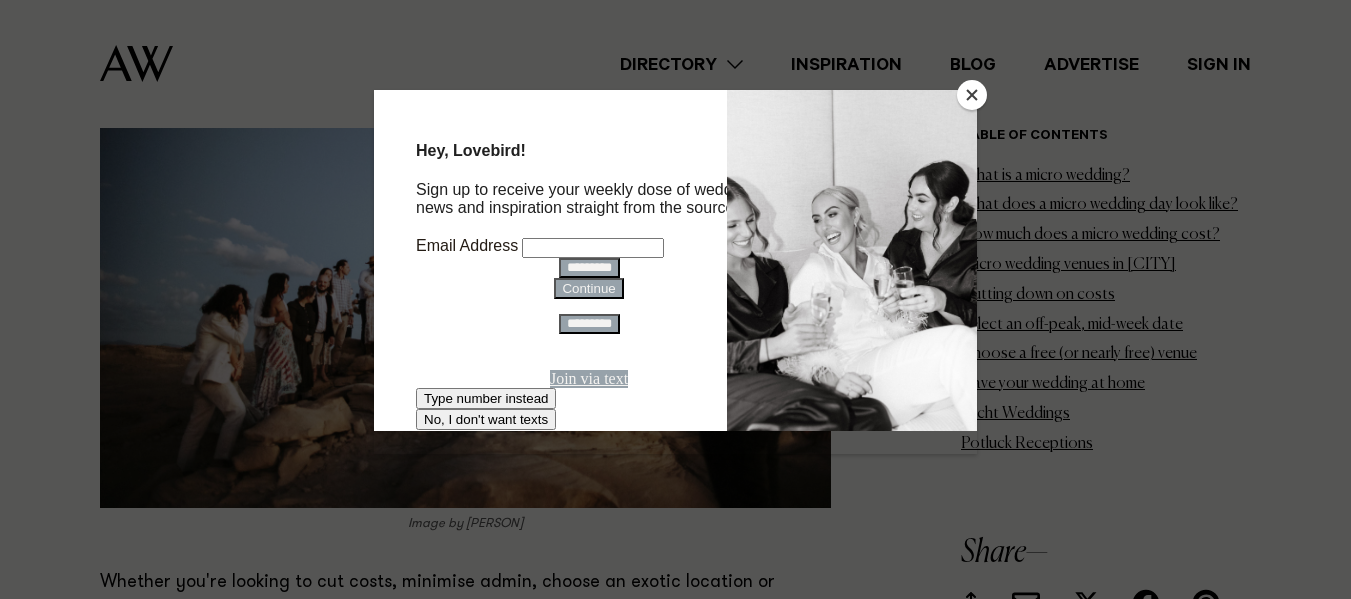scroll, scrollTop: 1500, scrollLeft: 0, axis: vertical 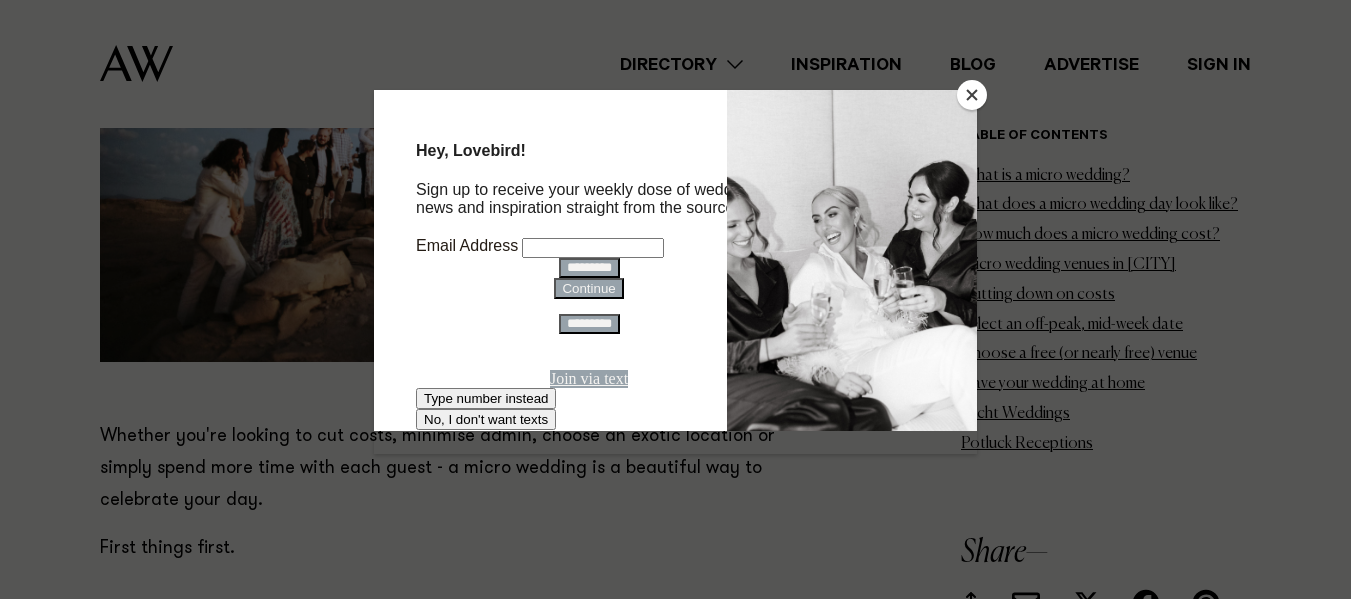 click at bounding box center (972, 95) 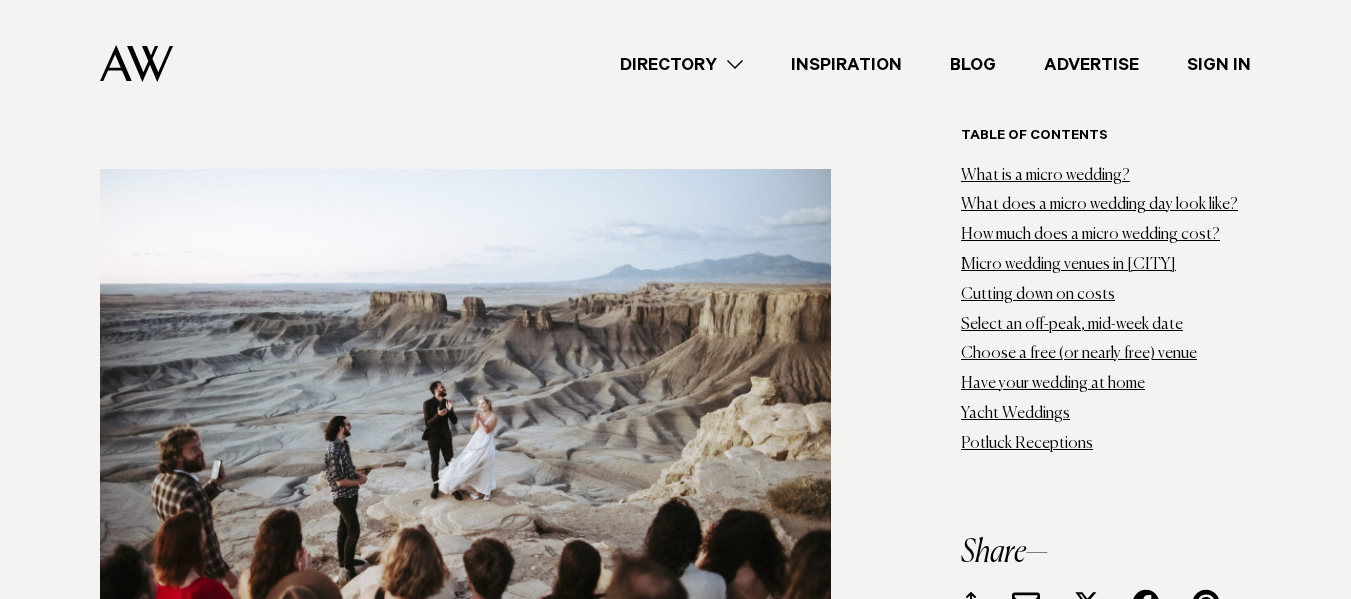 scroll, scrollTop: 4100, scrollLeft: 0, axis: vertical 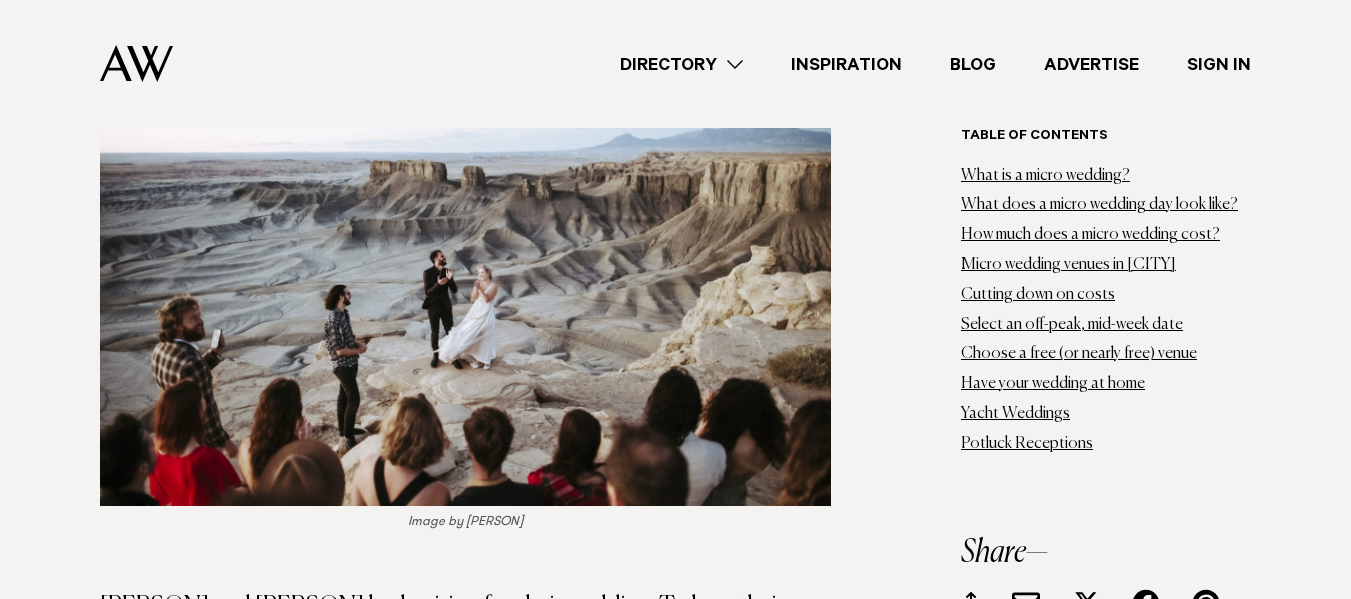 click on "Directory" at bounding box center (681, 64) 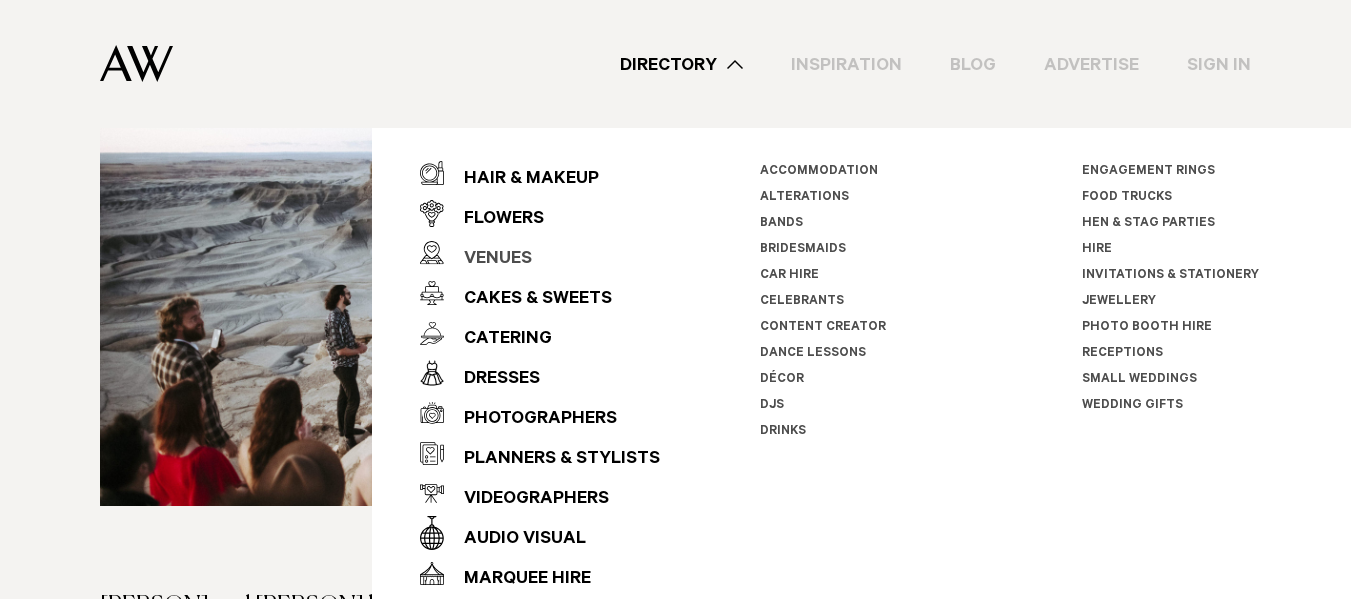 click on "Venues" at bounding box center (488, 260) 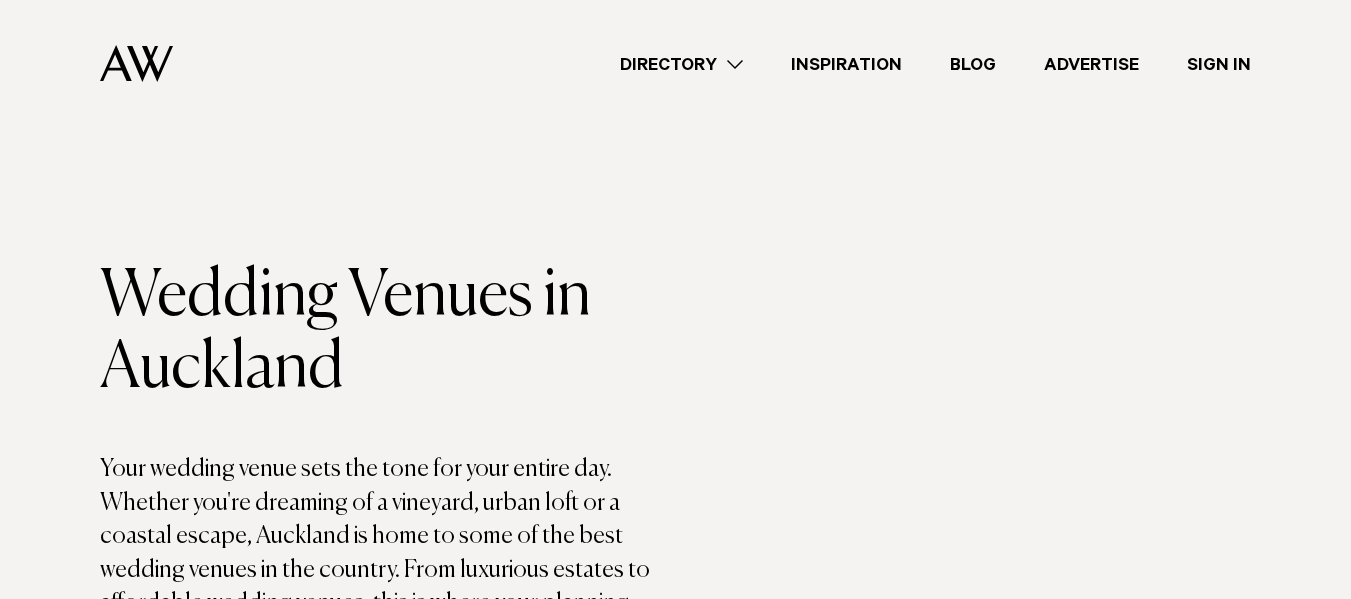scroll, scrollTop: 0, scrollLeft: 0, axis: both 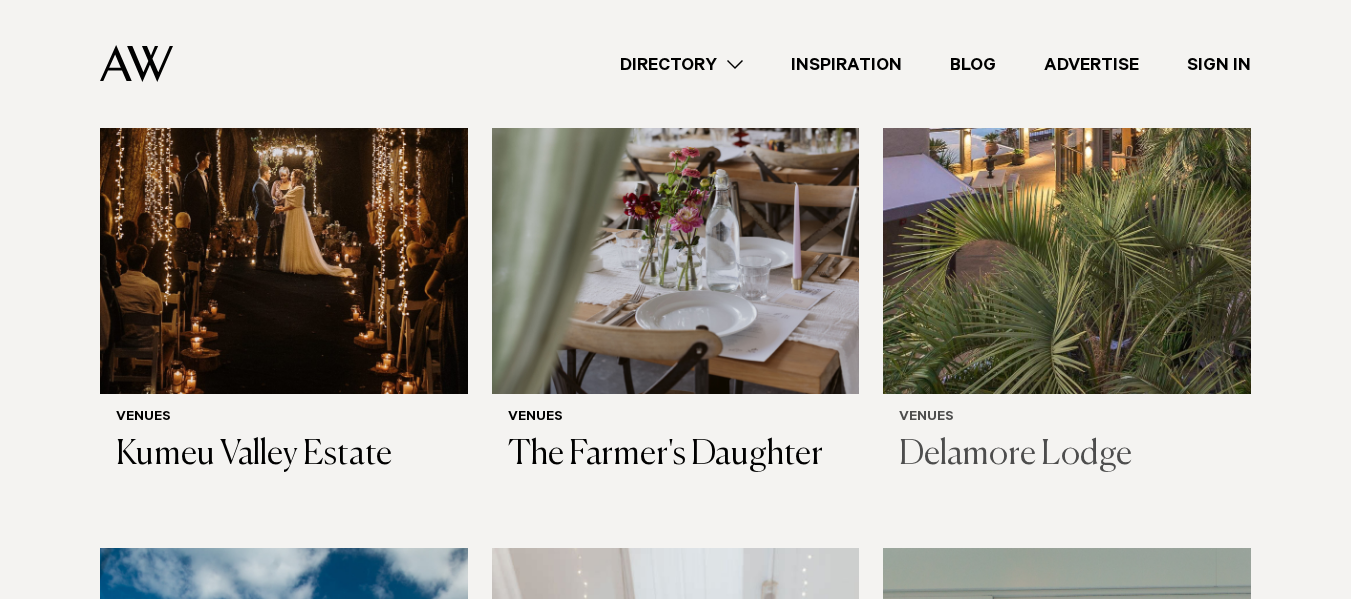 click on "Delamore Lodge" at bounding box center [1067, 455] 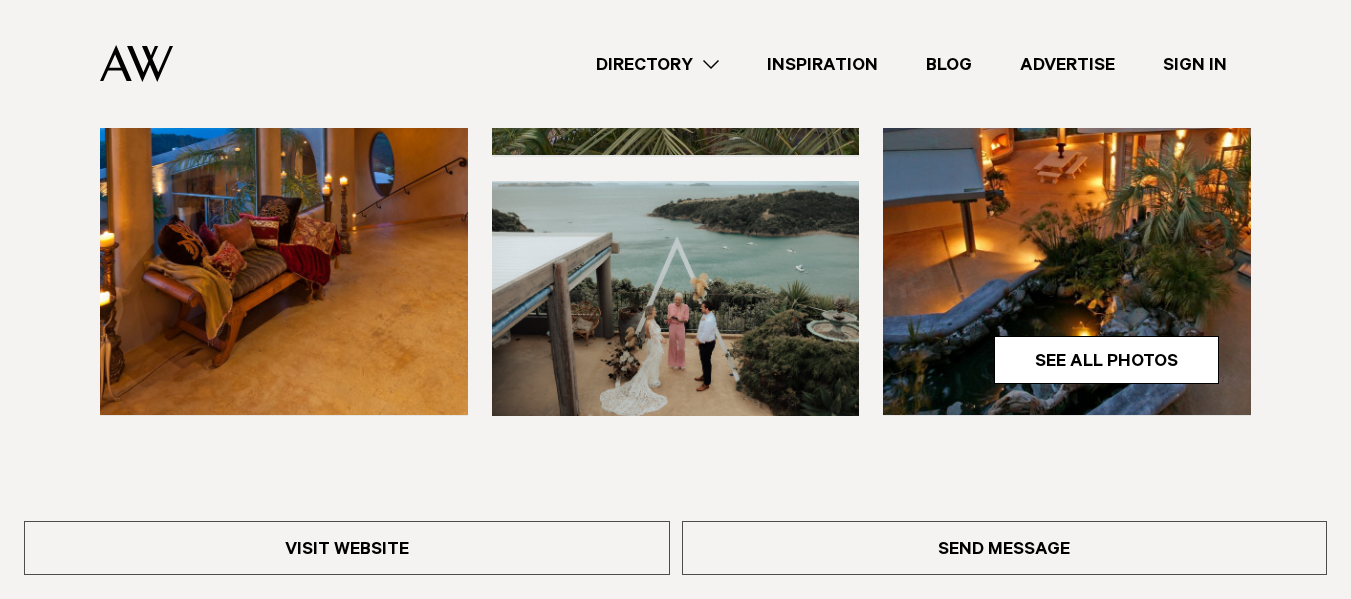 scroll, scrollTop: 398, scrollLeft: 0, axis: vertical 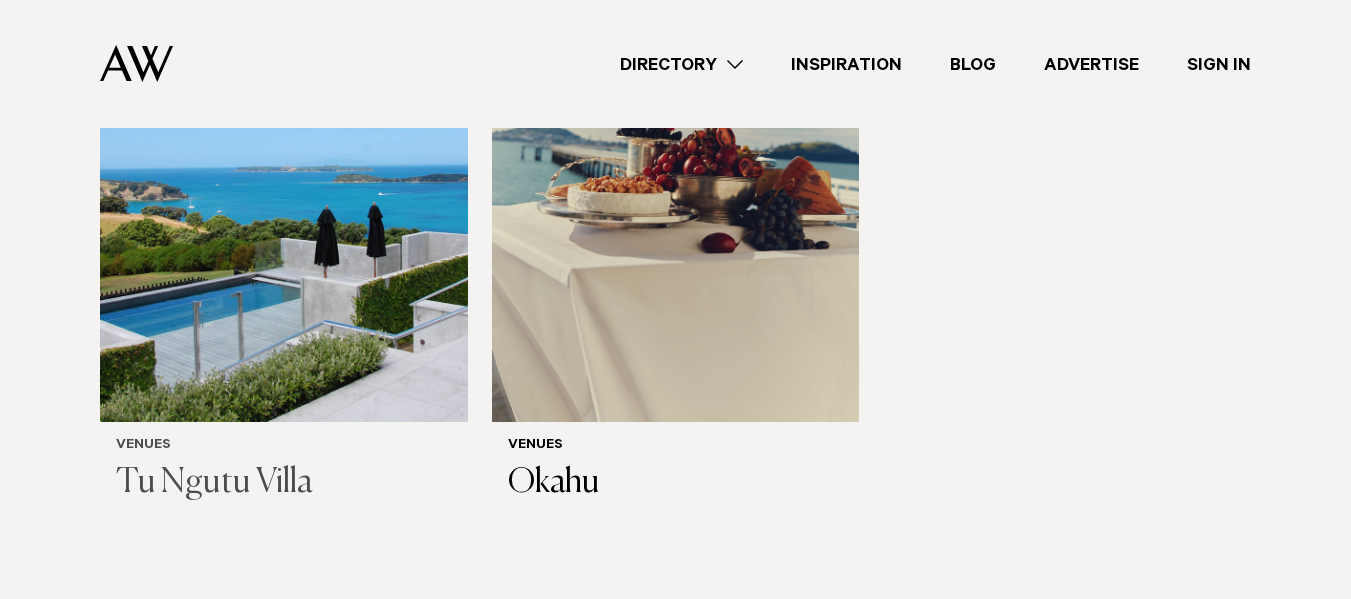 click on "Tu Ngutu Villa" at bounding box center (284, 483) 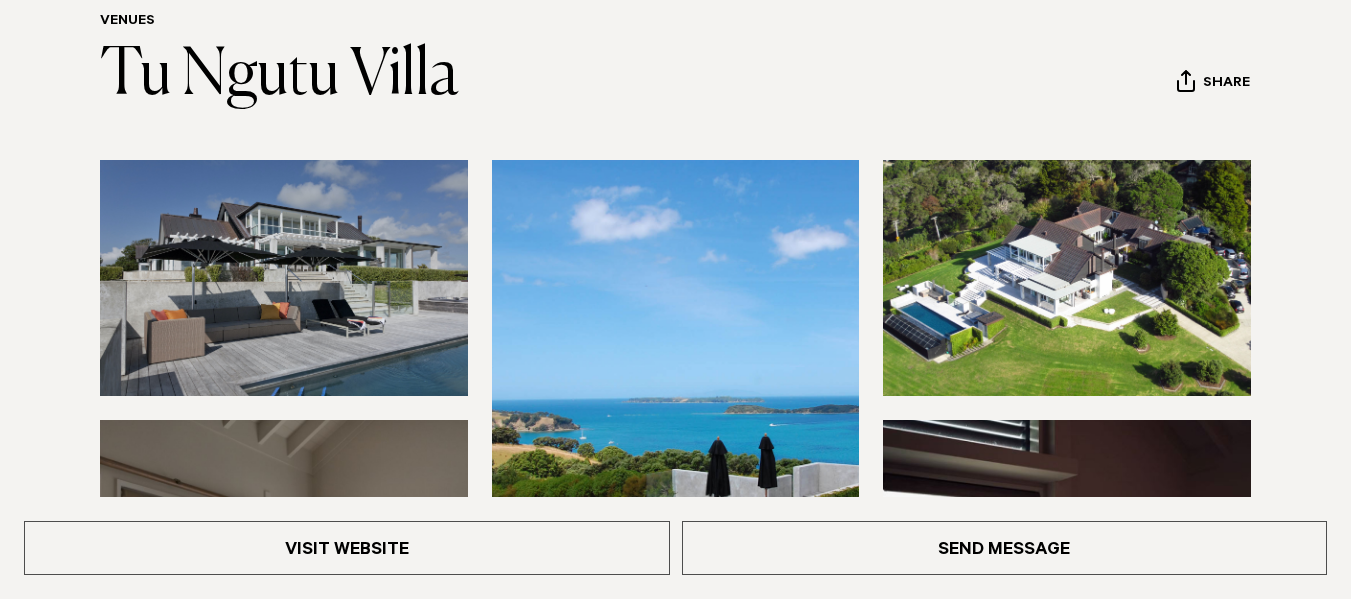scroll, scrollTop: 200, scrollLeft: 0, axis: vertical 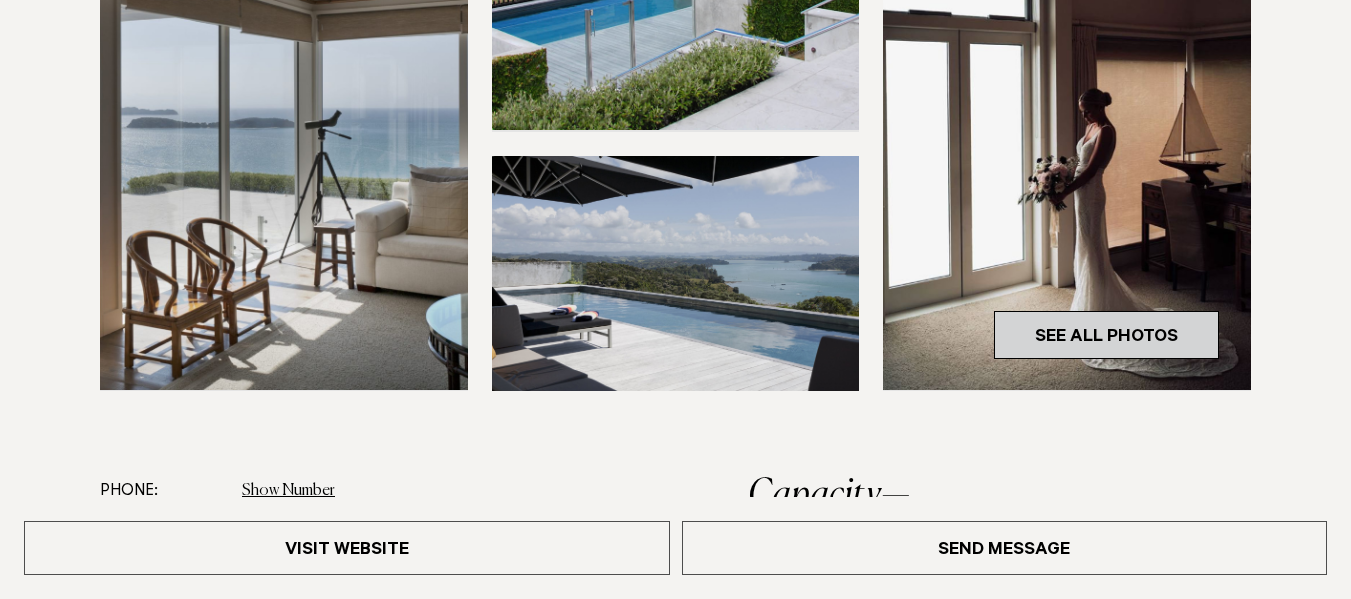 click on "See All Photos" at bounding box center [1106, 335] 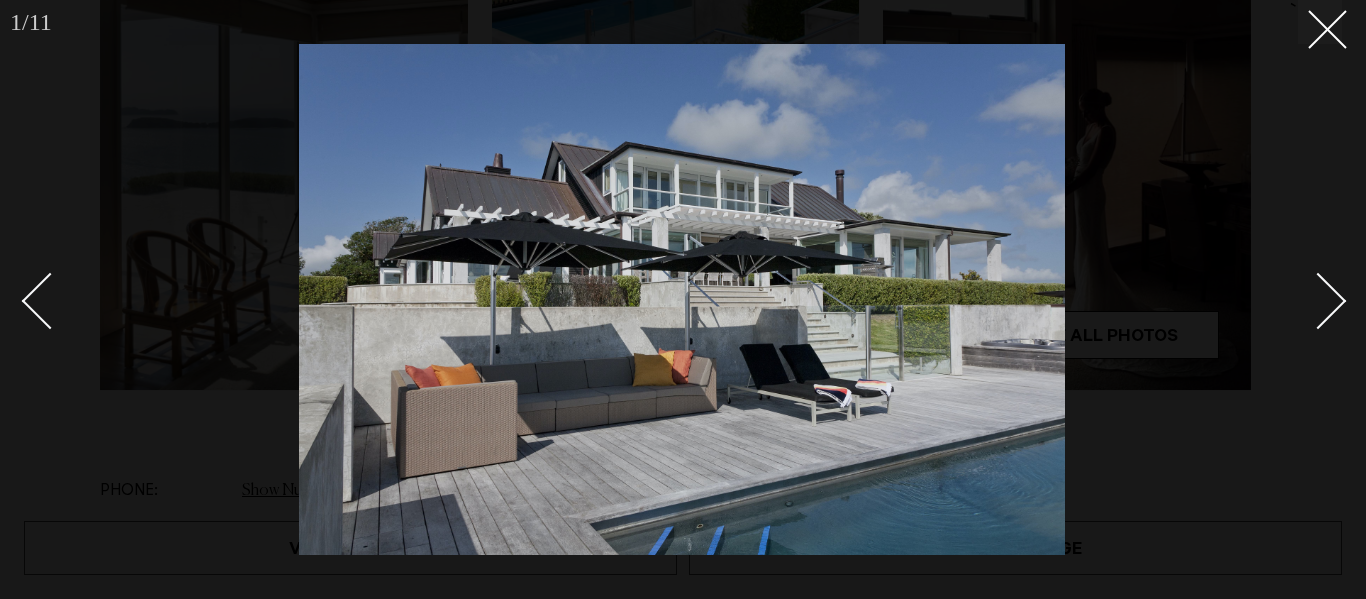 click at bounding box center (1318, 300) 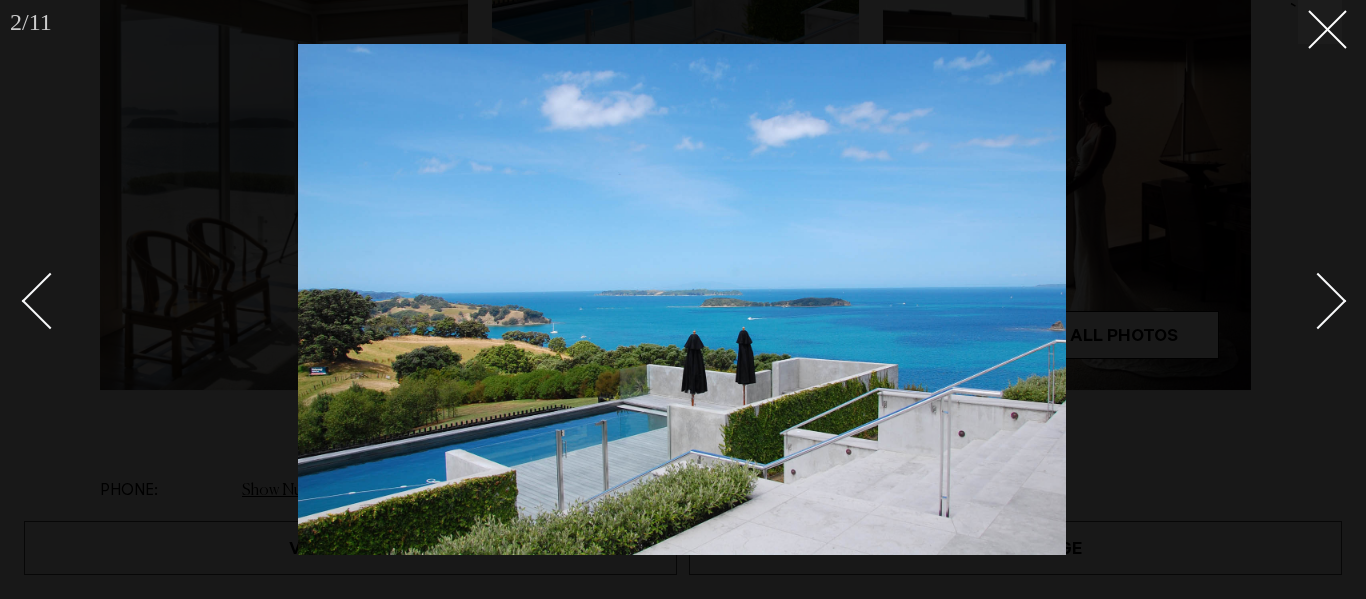 click at bounding box center [1318, 300] 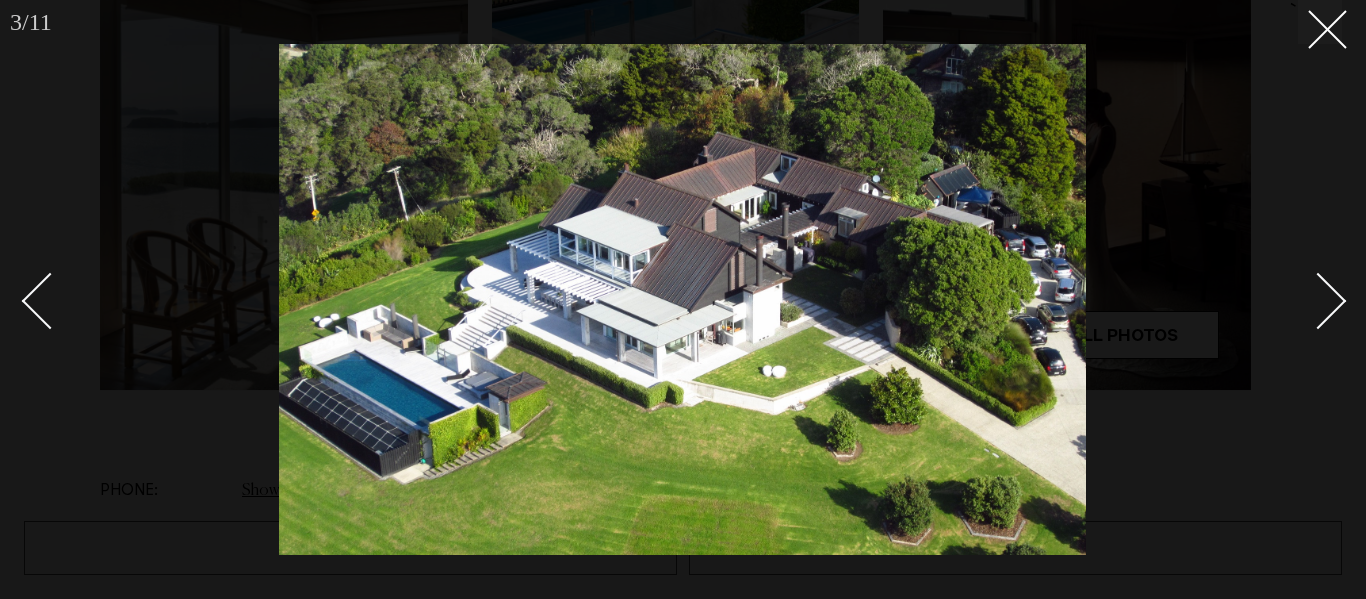 click at bounding box center (1318, 300) 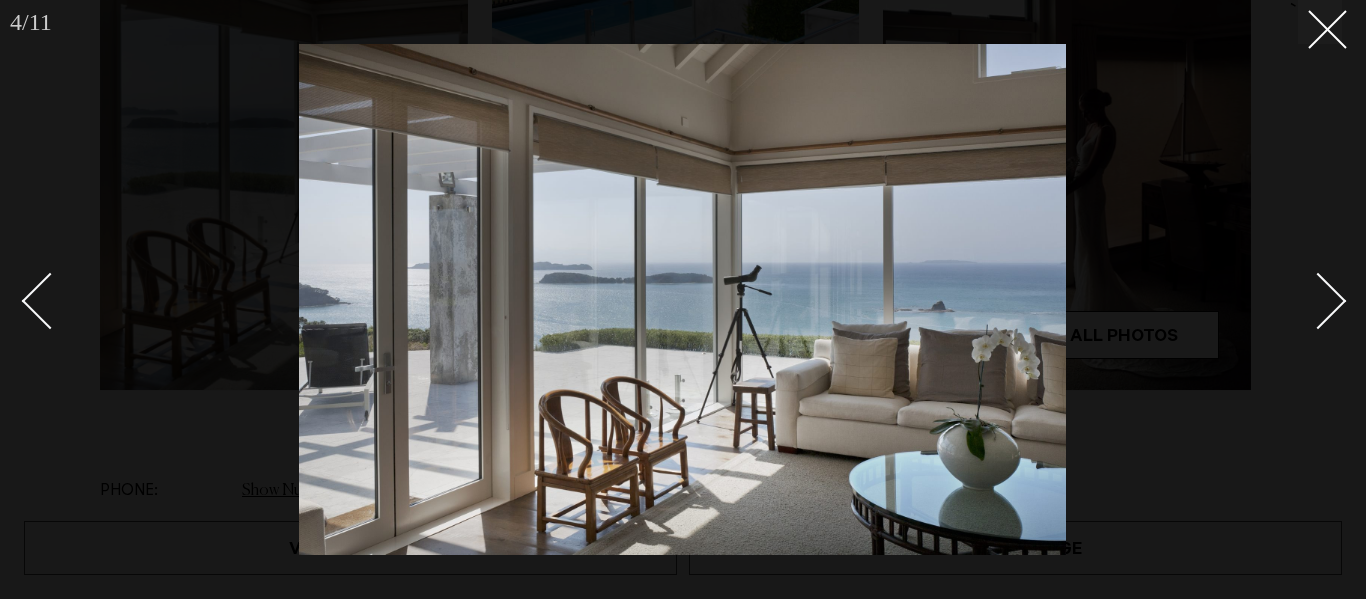 click at bounding box center [1318, 300] 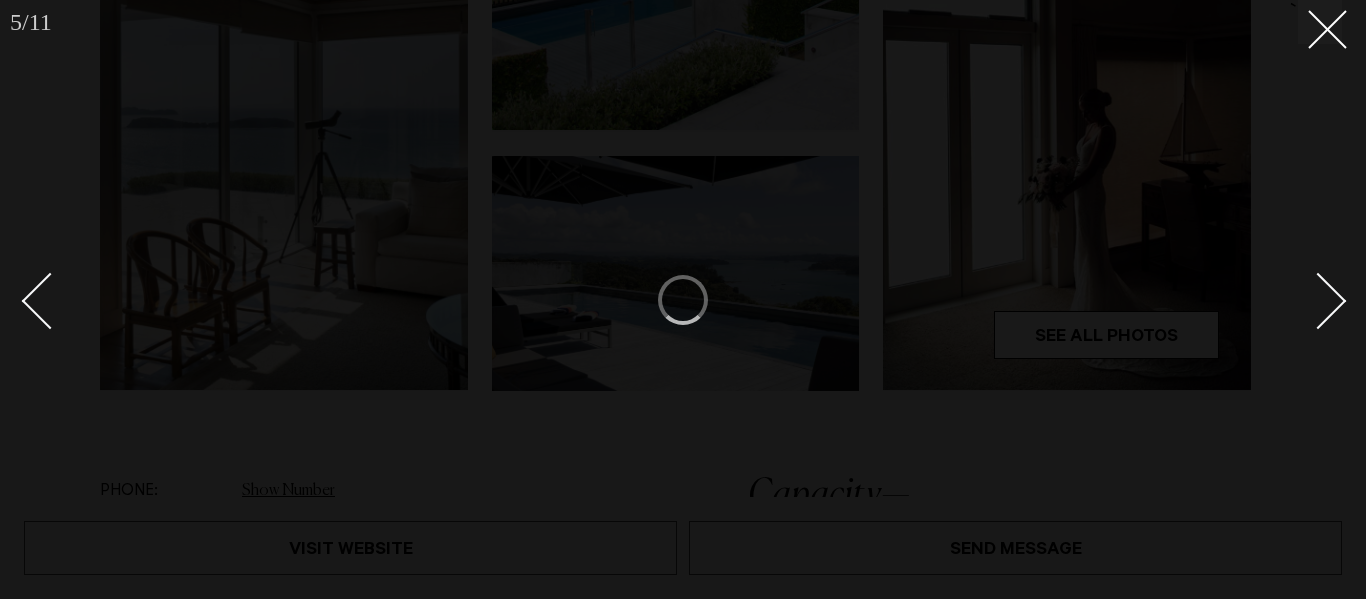 click at bounding box center [1318, 300] 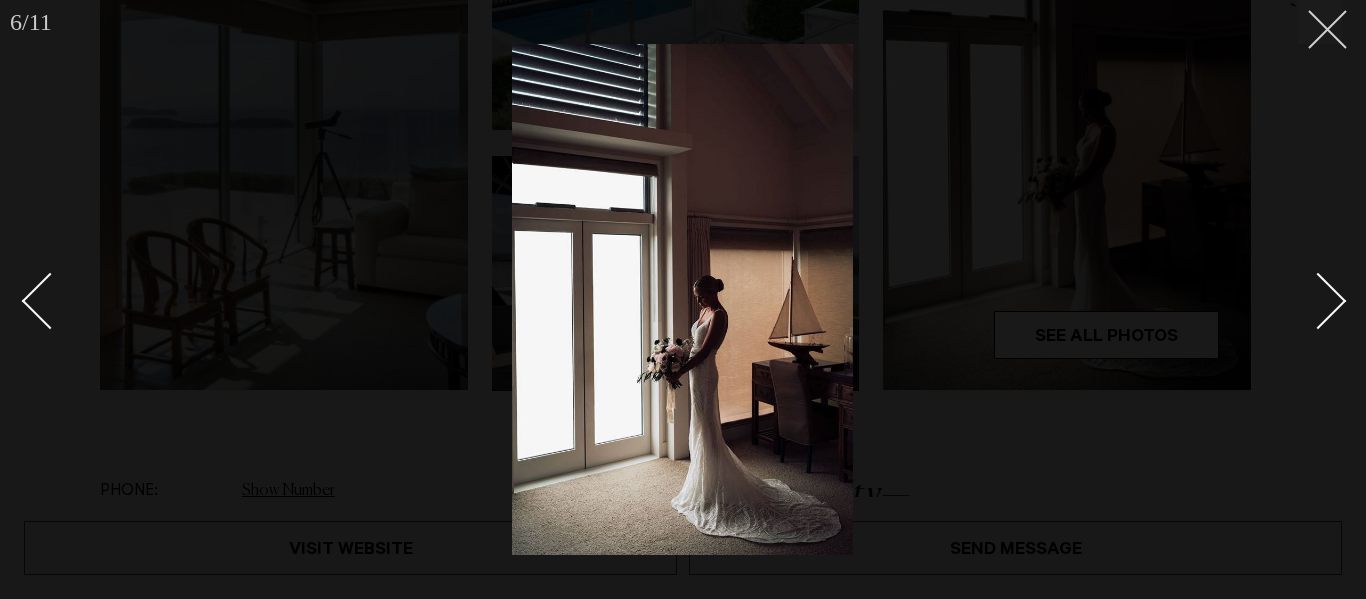click at bounding box center [1320, 22] 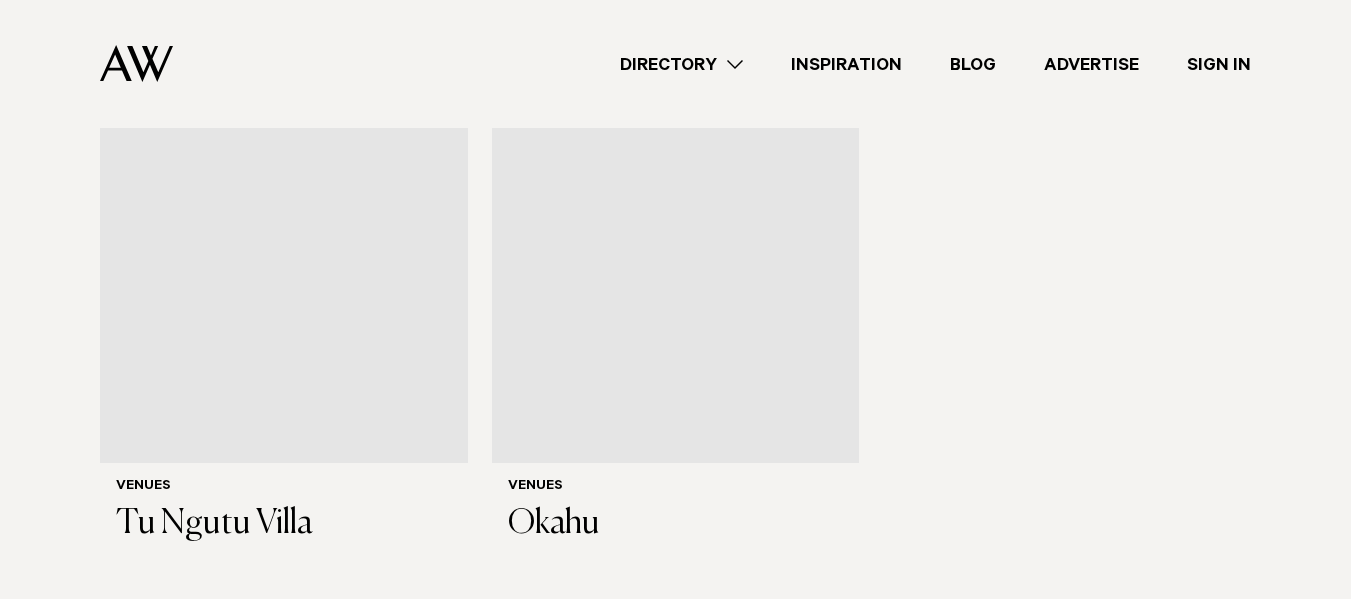 scroll, scrollTop: 9500, scrollLeft: 0, axis: vertical 